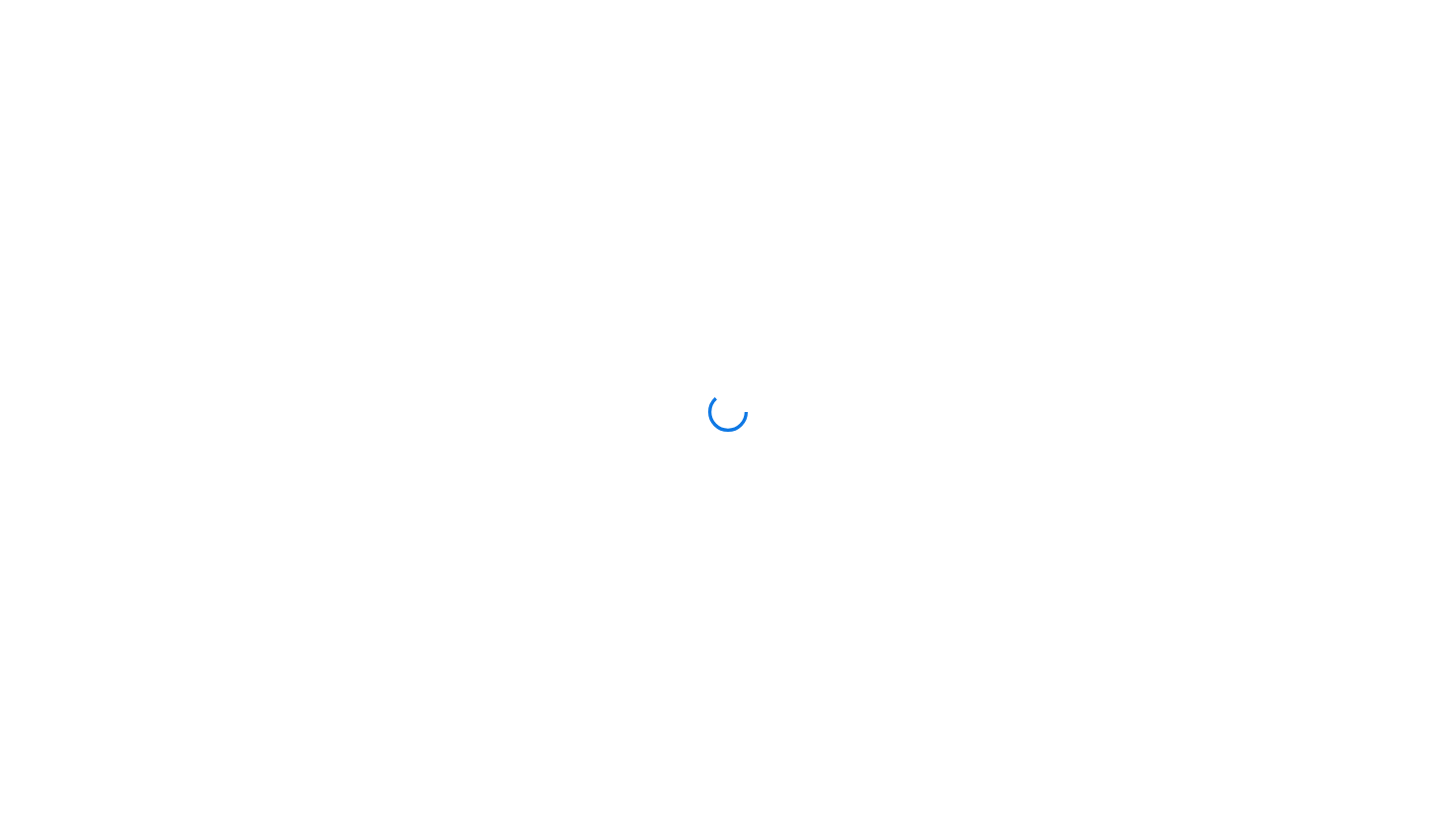 scroll, scrollTop: 0, scrollLeft: 0, axis: both 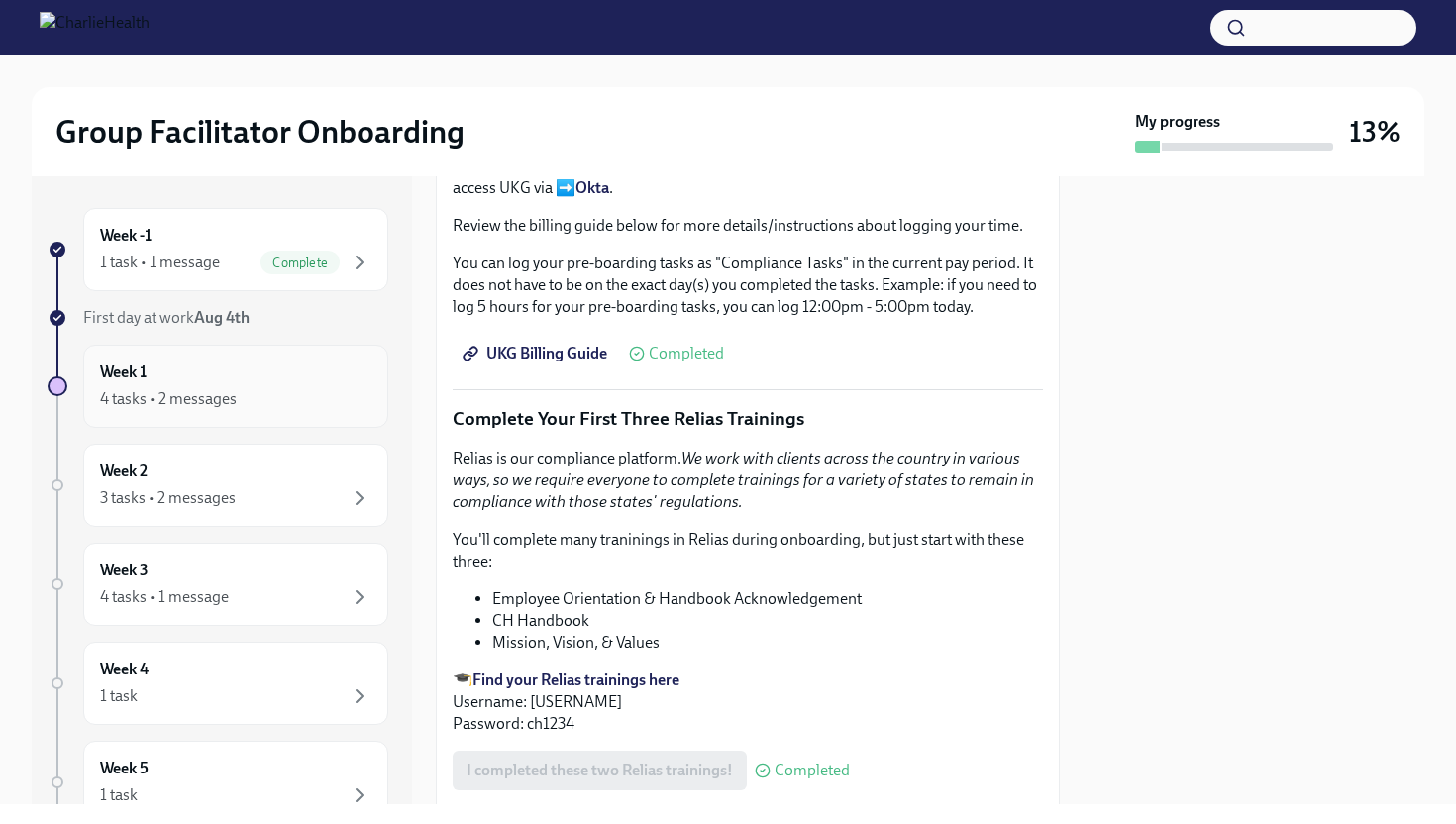 click on "4 tasks • 2 messages" at bounding box center [236, 399] 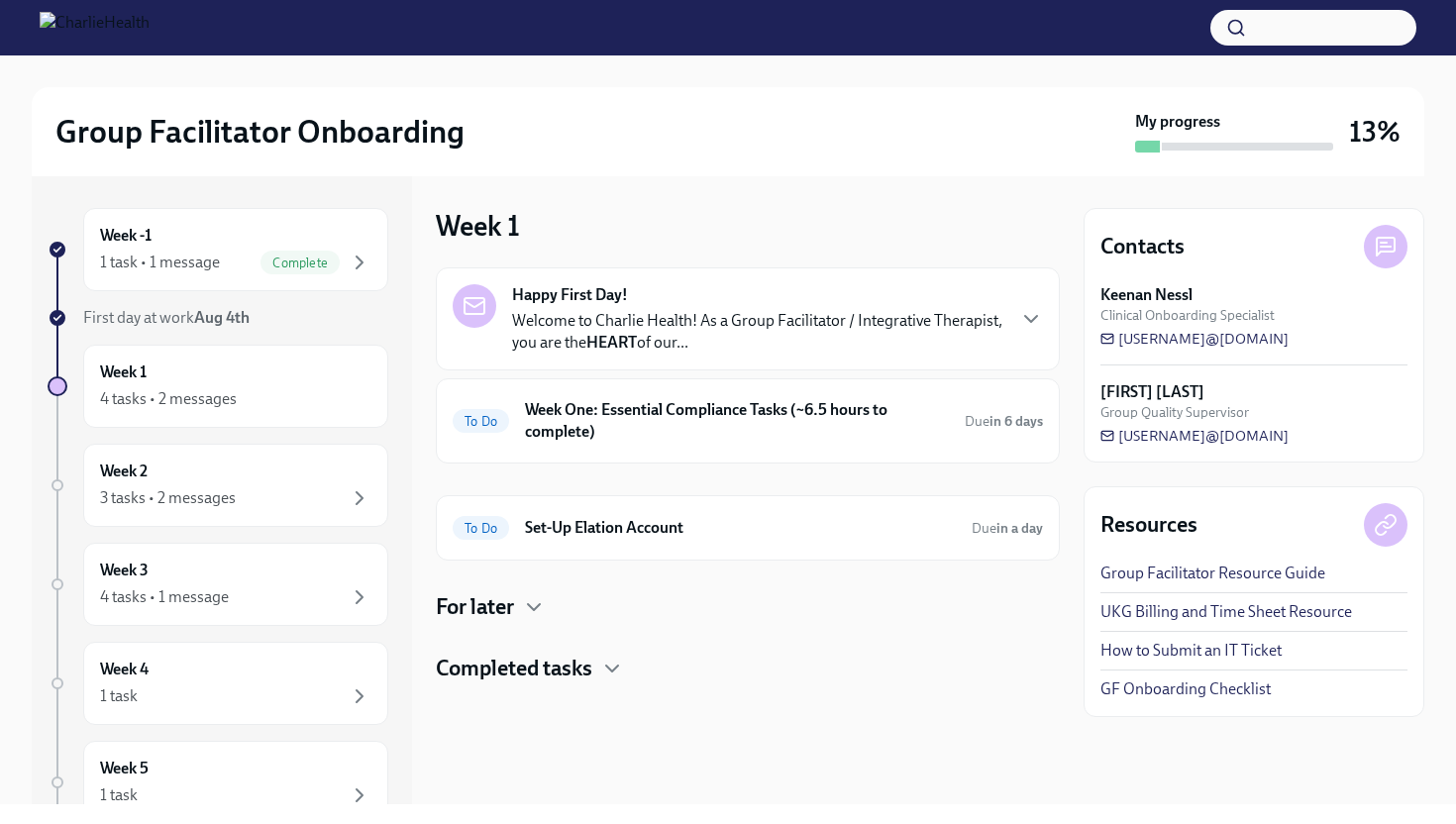 click on "Welcome to Charlie Health! As a Group Facilitator / Integrative Therapist, you are the  HEART  of our..." at bounding box center (758, 332) 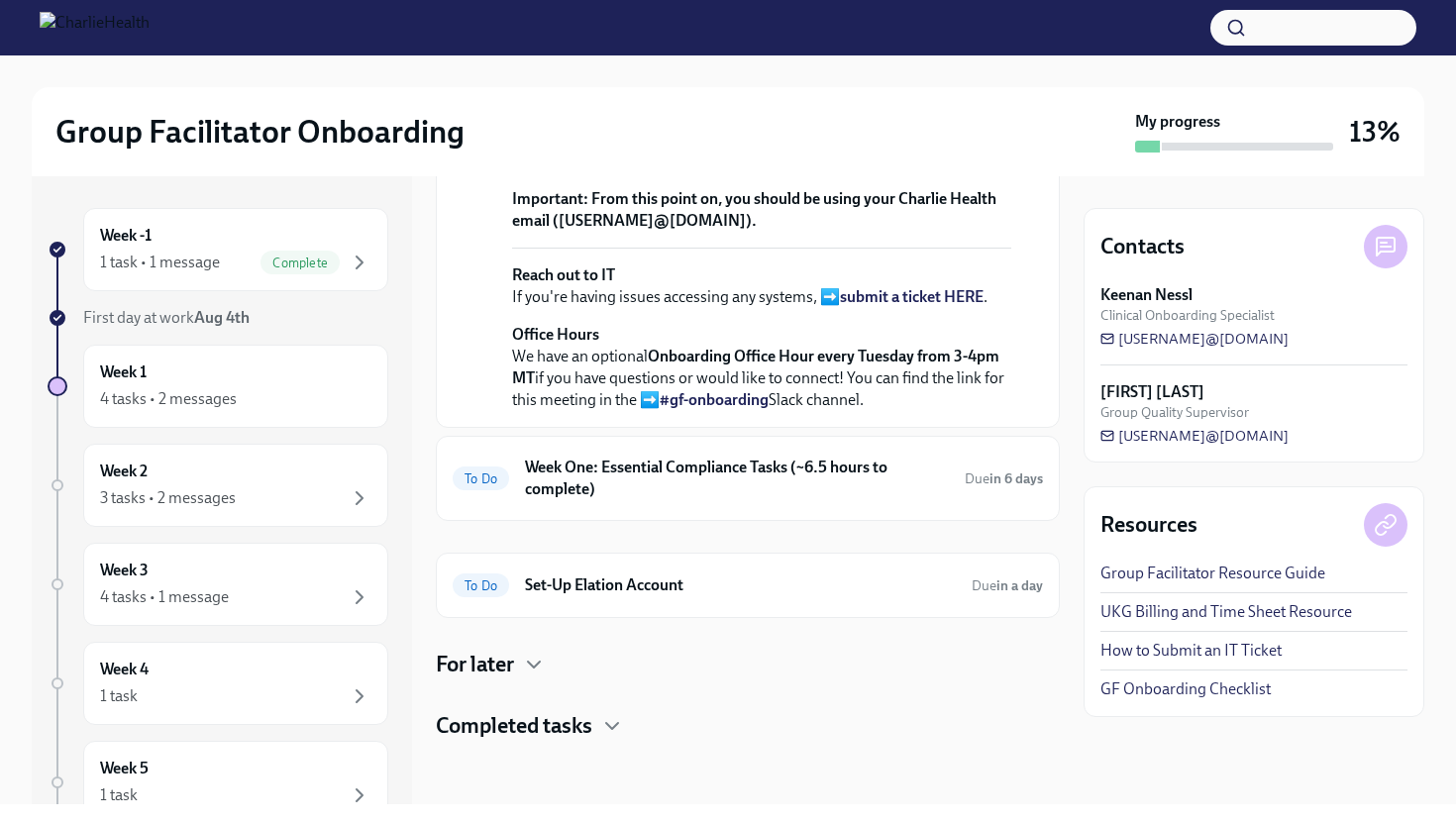 scroll, scrollTop: 807, scrollLeft: 0, axis: vertical 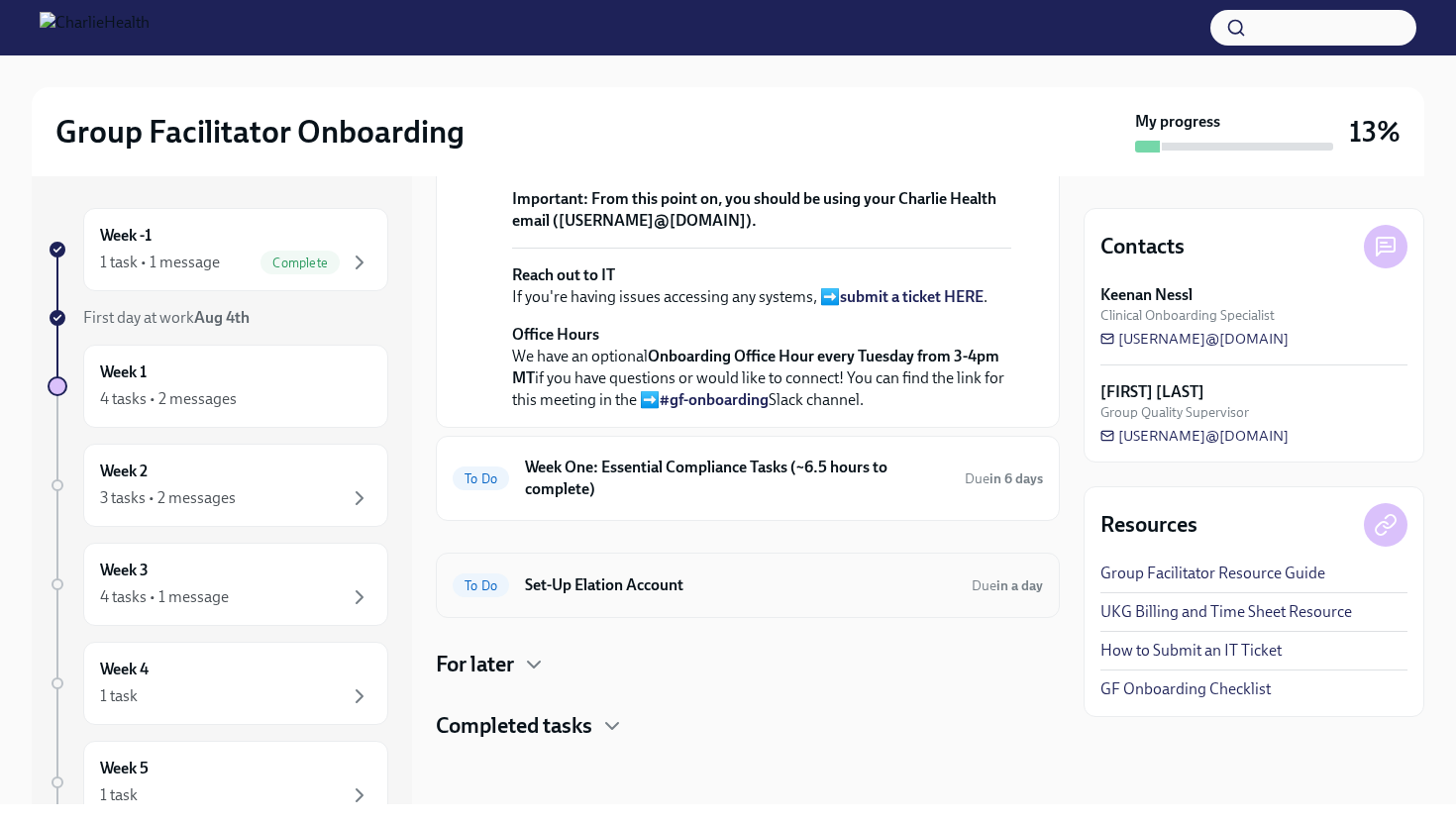 click on "Set-Up Elation Account" at bounding box center (740, 585) 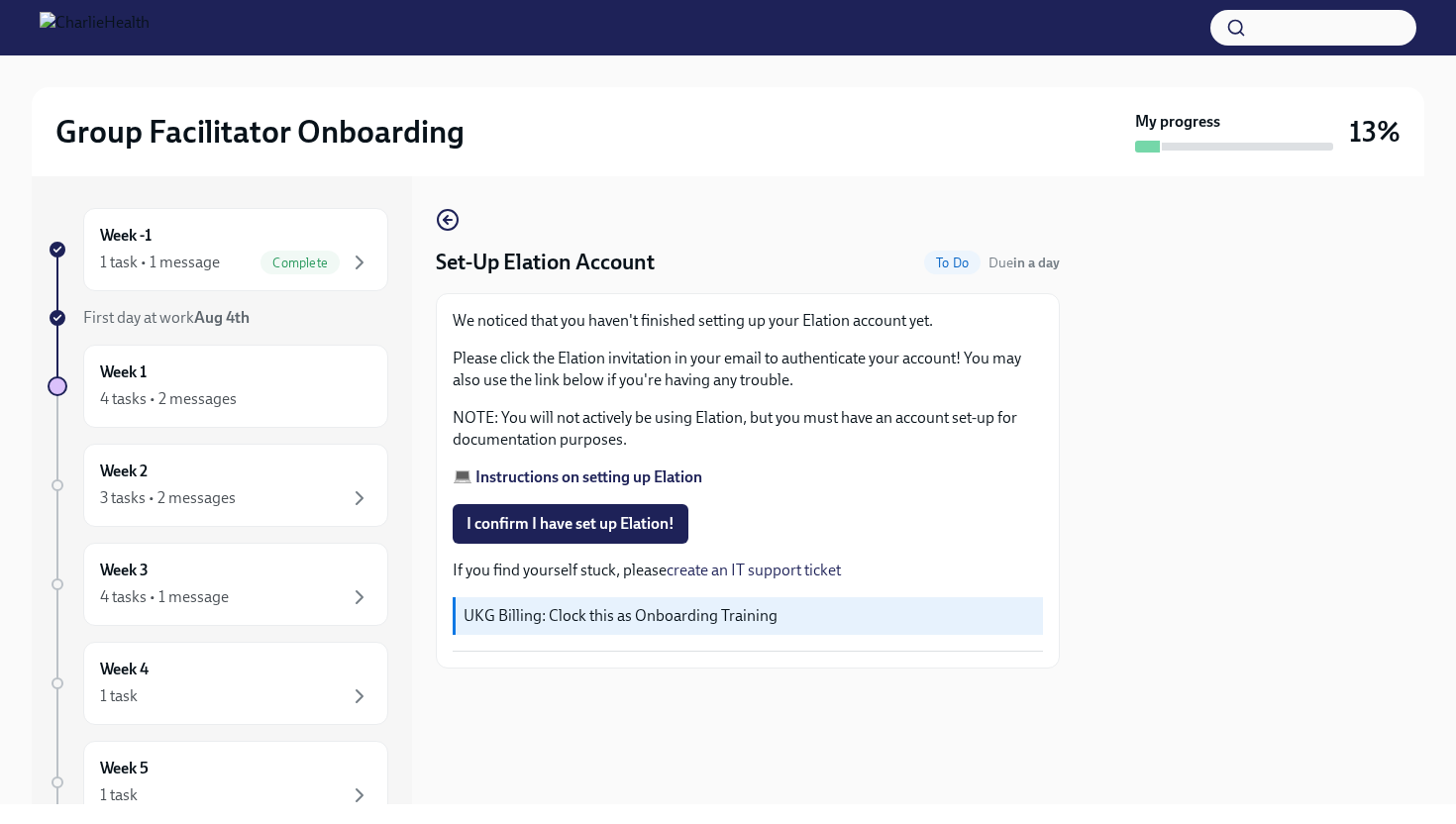 click on "💻 Instructions on setting up Elation" at bounding box center [577, 476] 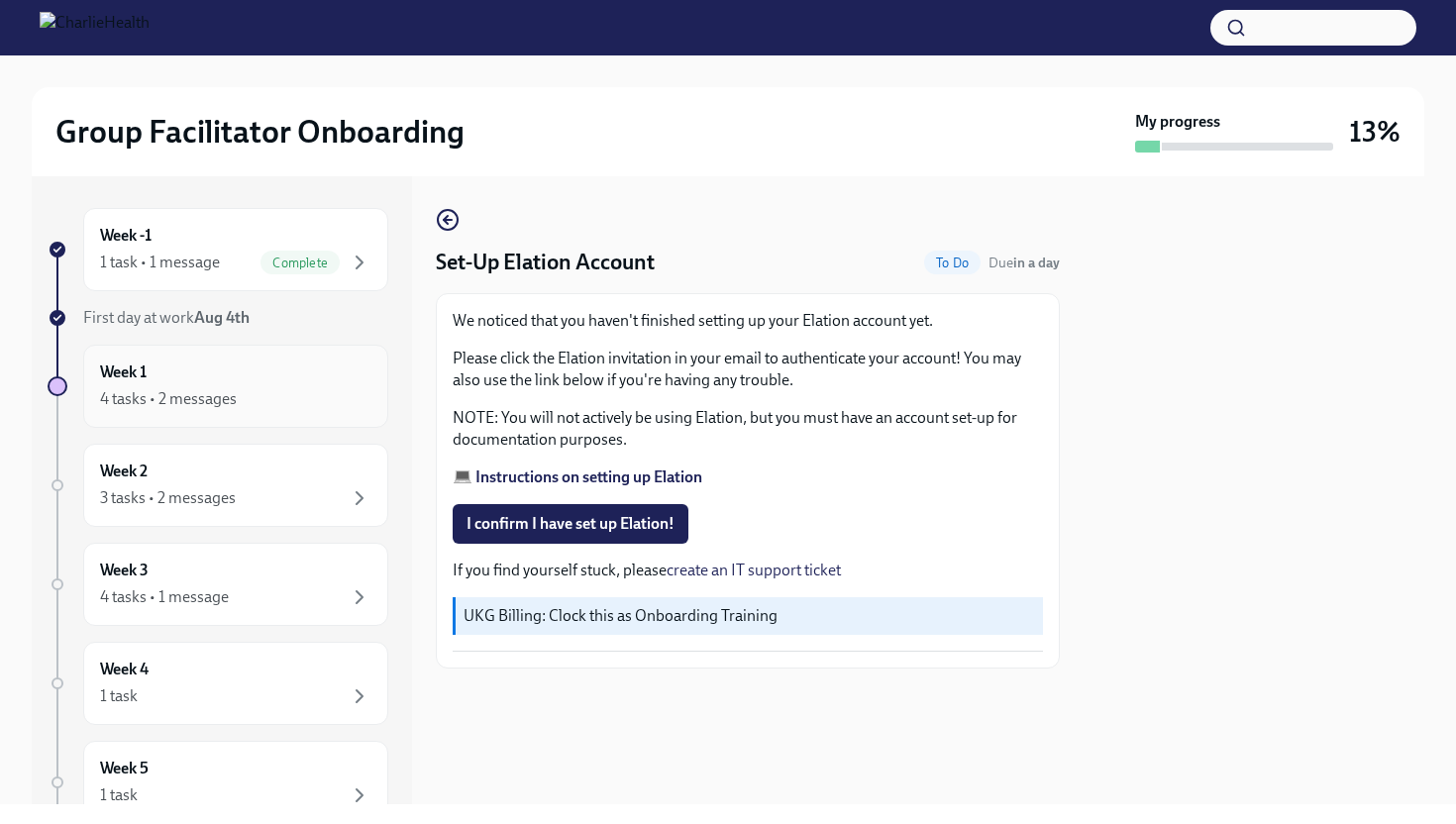 click on "Week 1 4 tasks • 2 messages" at bounding box center [236, 386] 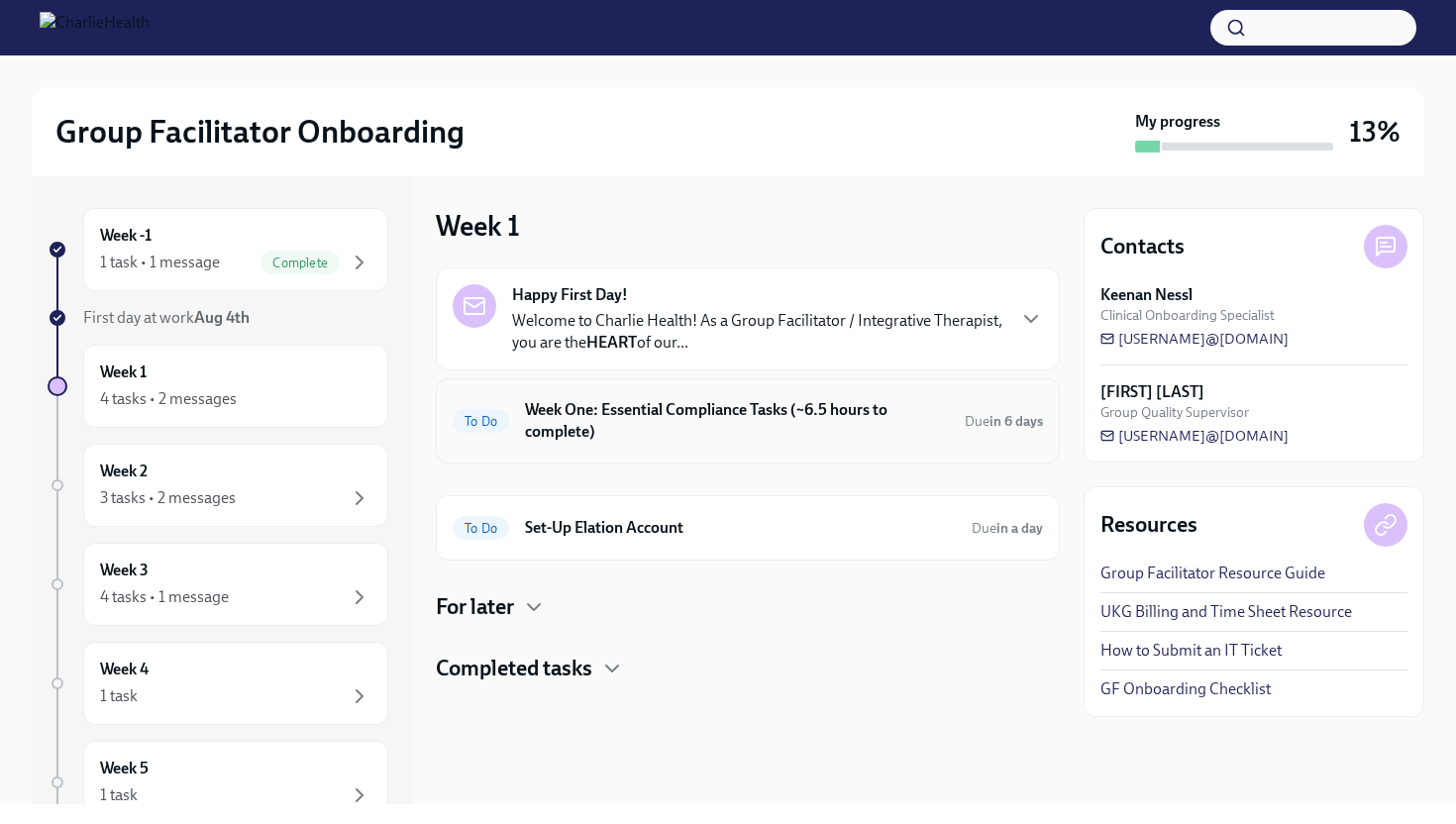 click on "Week One: Essential Compliance Tasks (~6.5 hours to complete)" at bounding box center [737, 421] 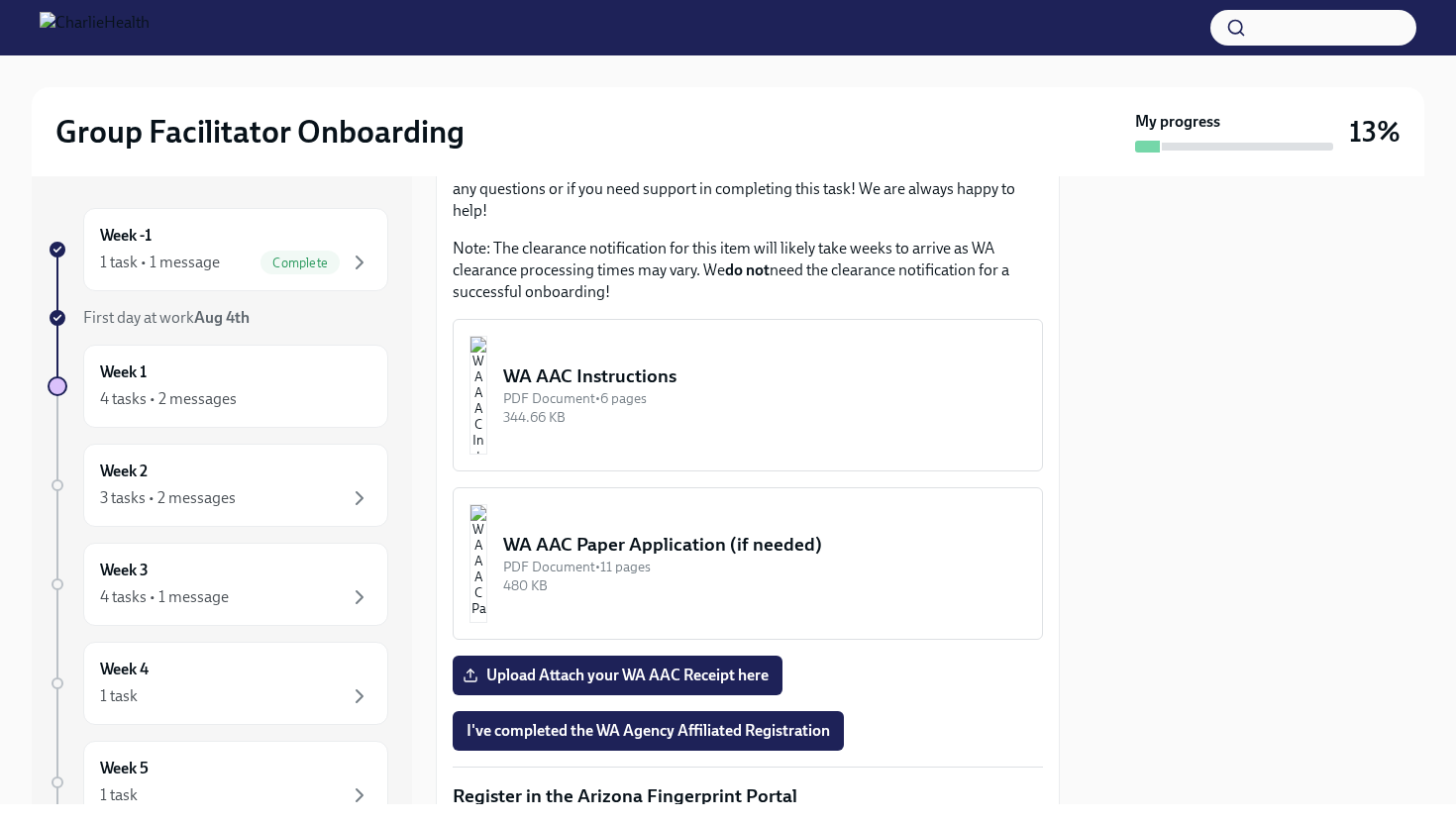 scroll, scrollTop: 1661, scrollLeft: 0, axis: vertical 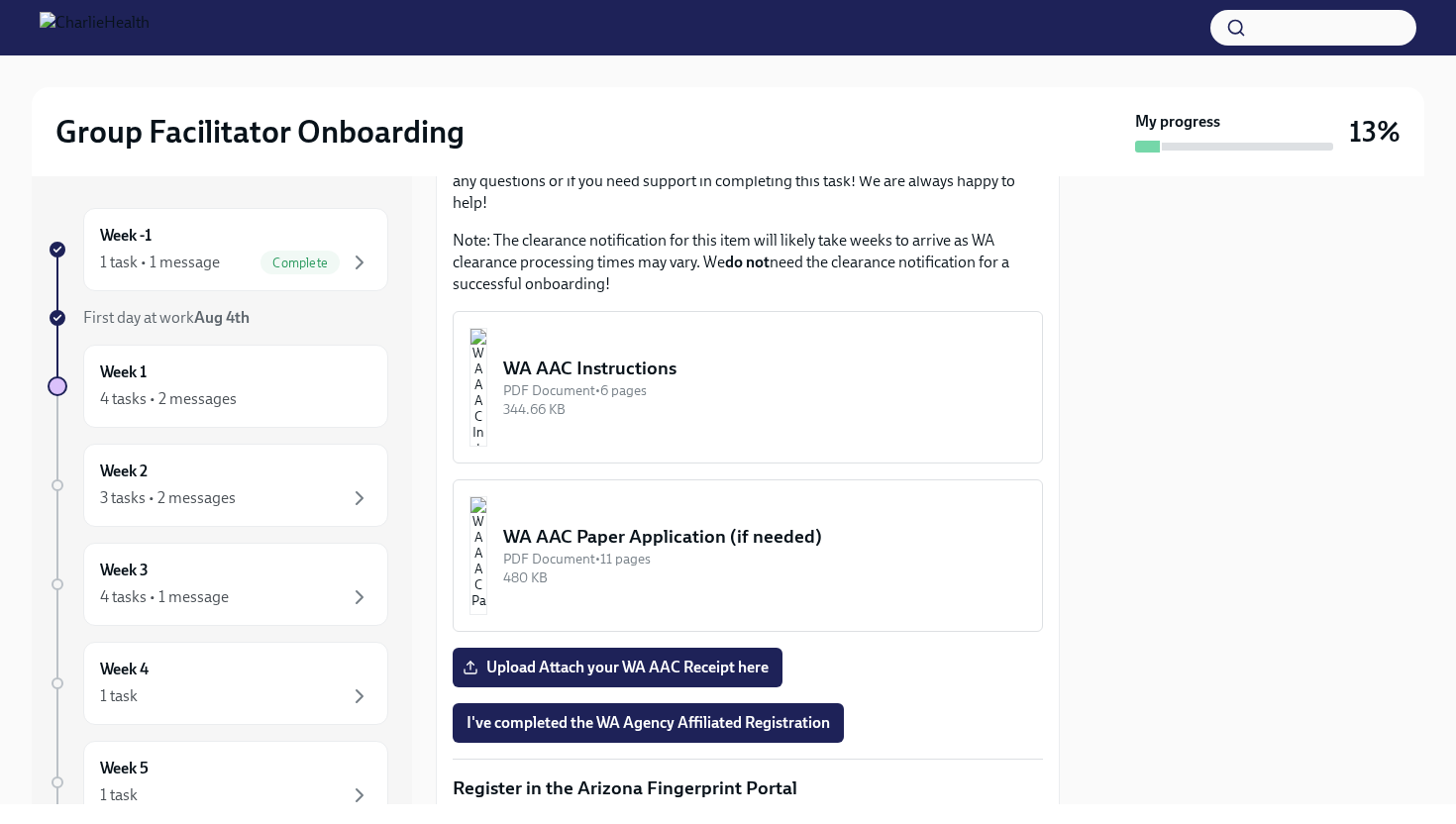 click on "WA AAC Instructions" at bounding box center [765, 368] 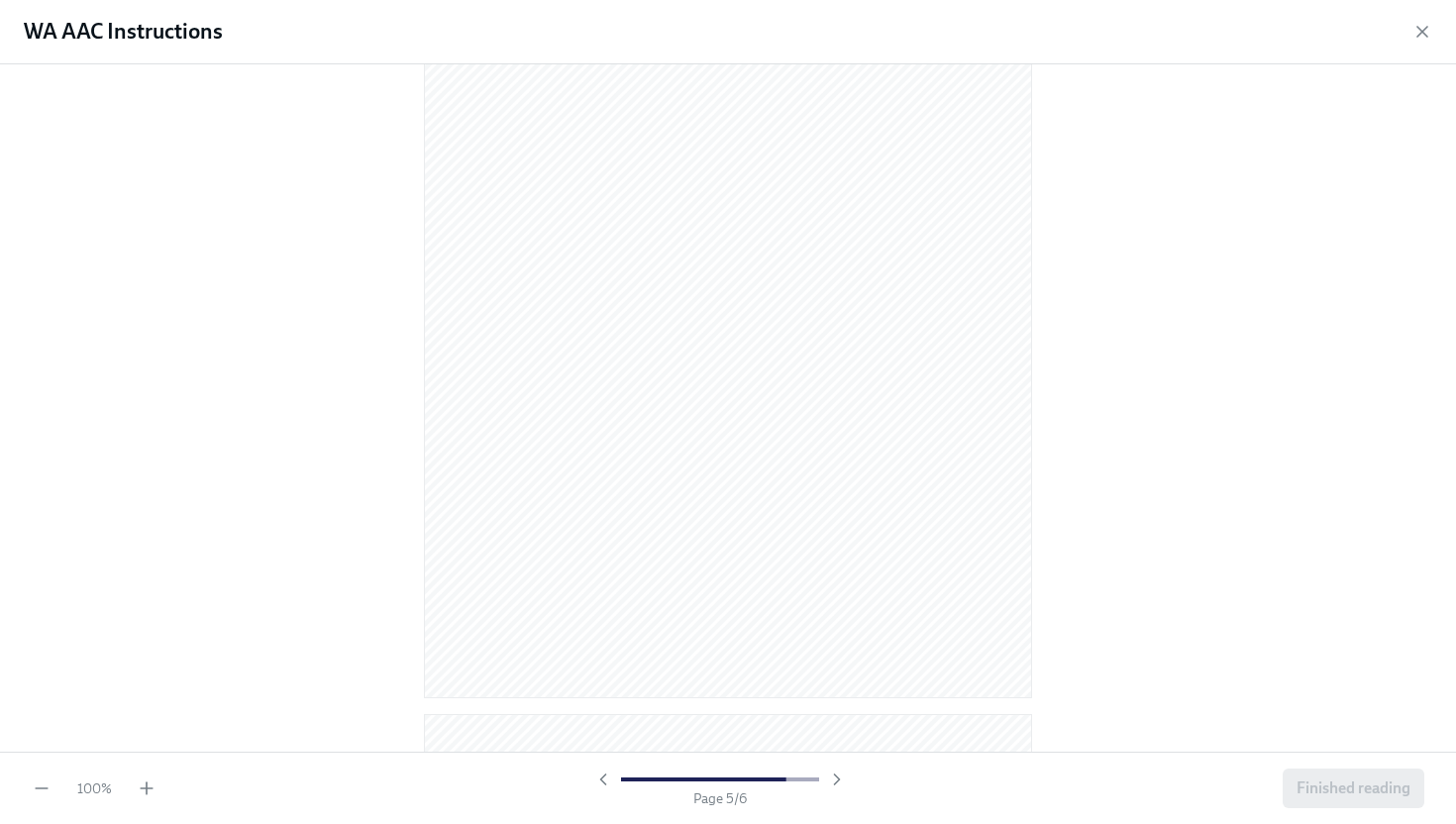 scroll, scrollTop: 3389, scrollLeft: 0, axis: vertical 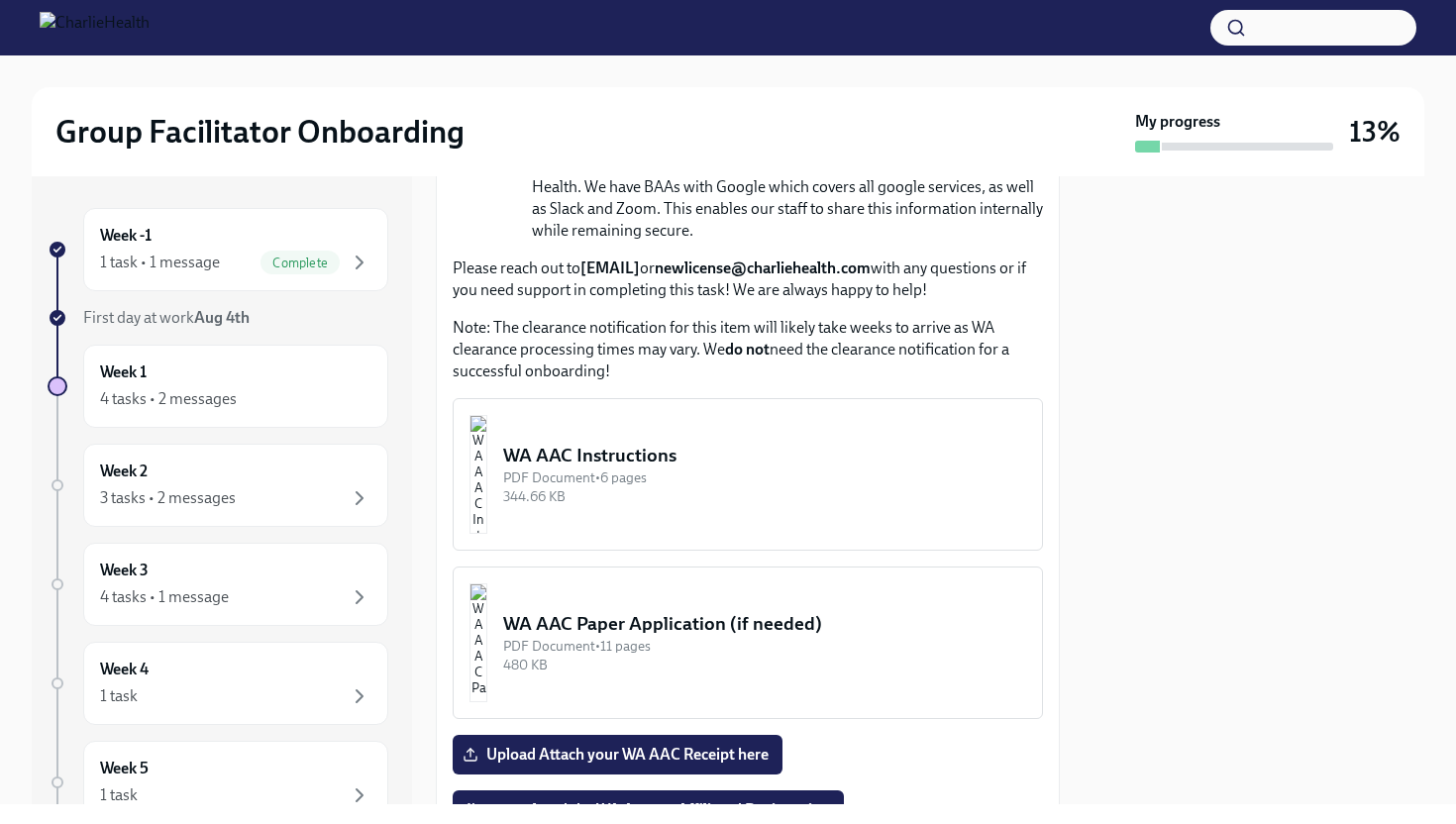 click at bounding box center (478, 474) 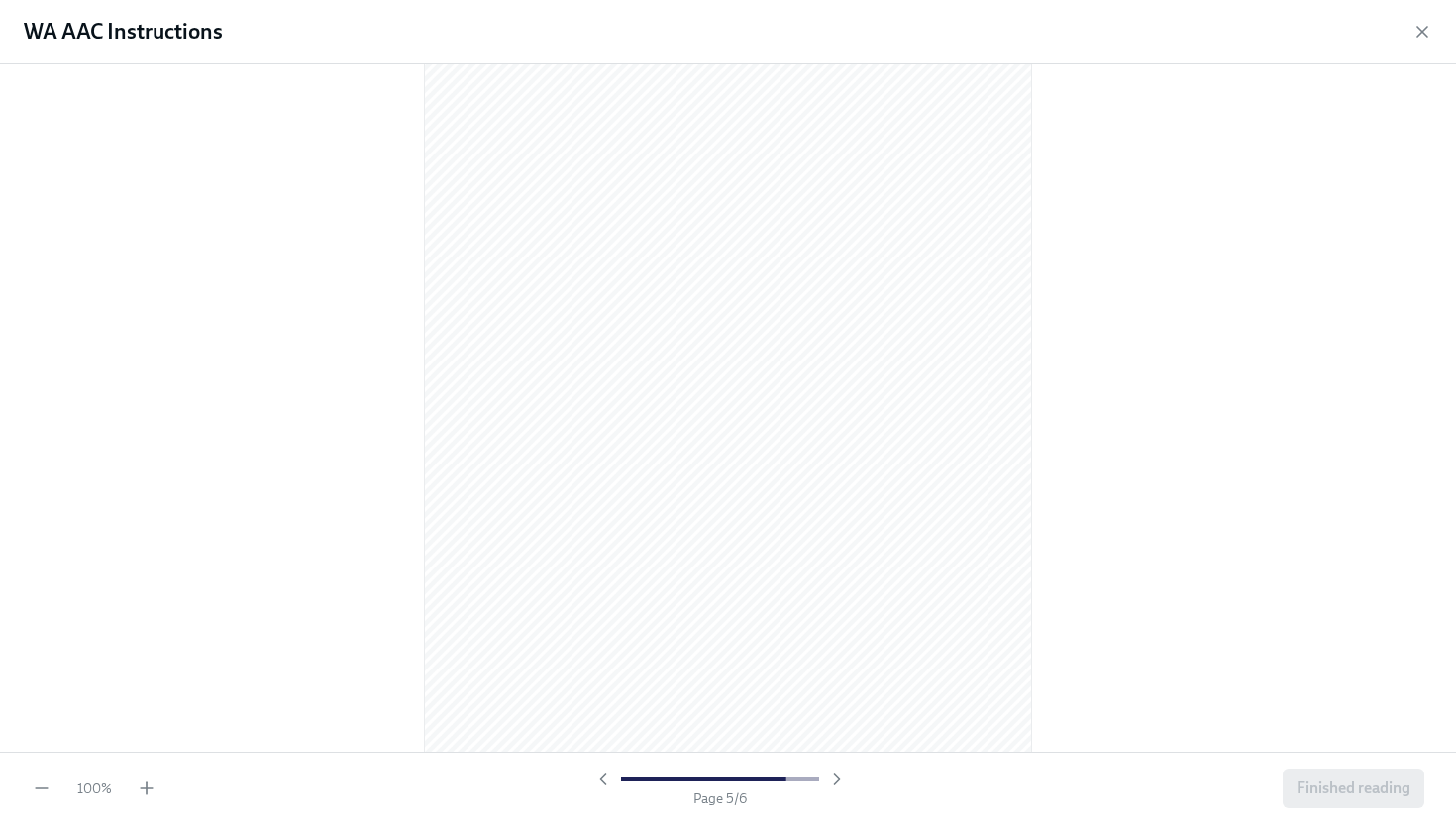scroll, scrollTop: 3339, scrollLeft: 0, axis: vertical 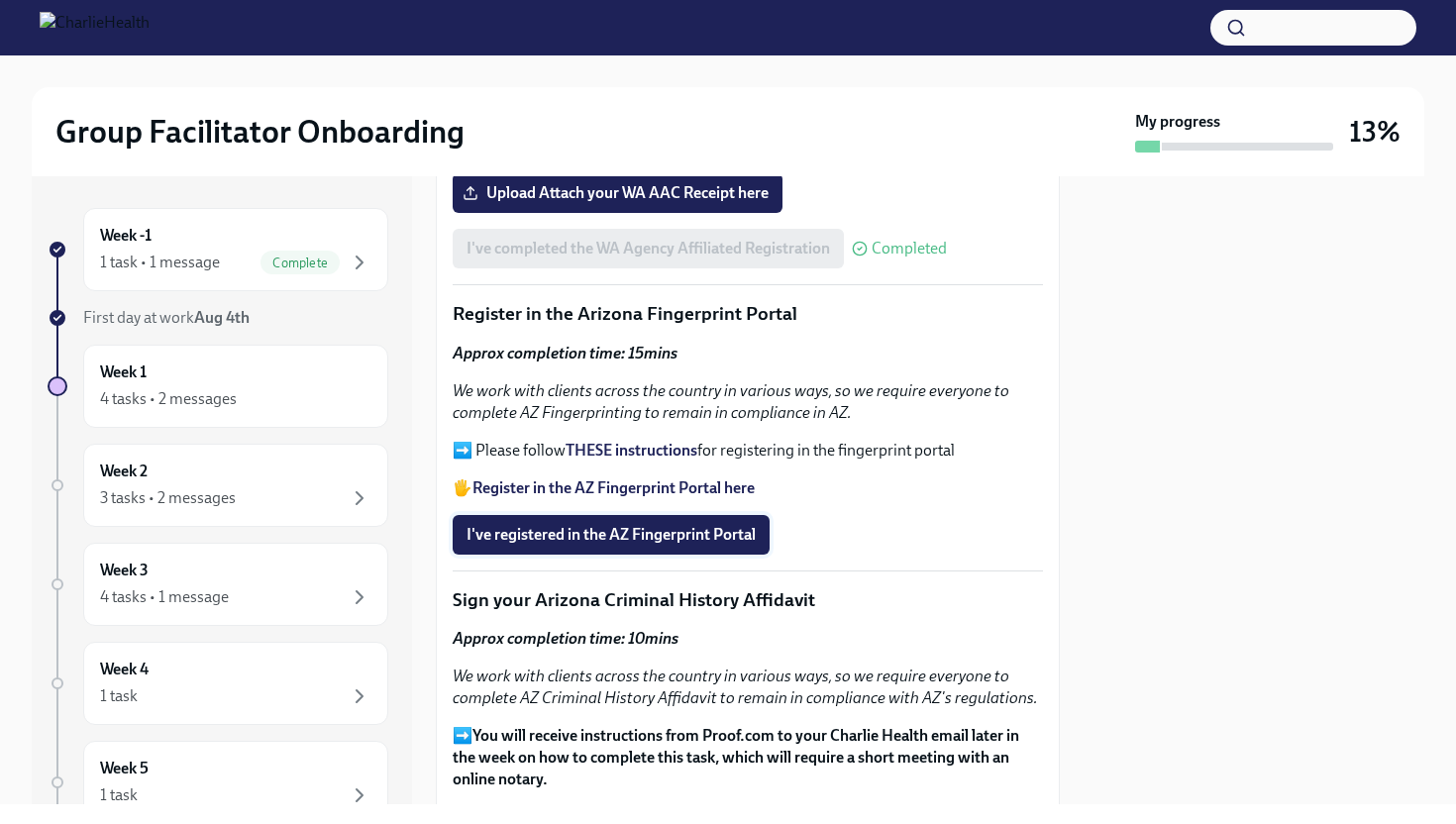 click on "I've registered in the AZ Fingerprint Portal" at bounding box center (611, 535) 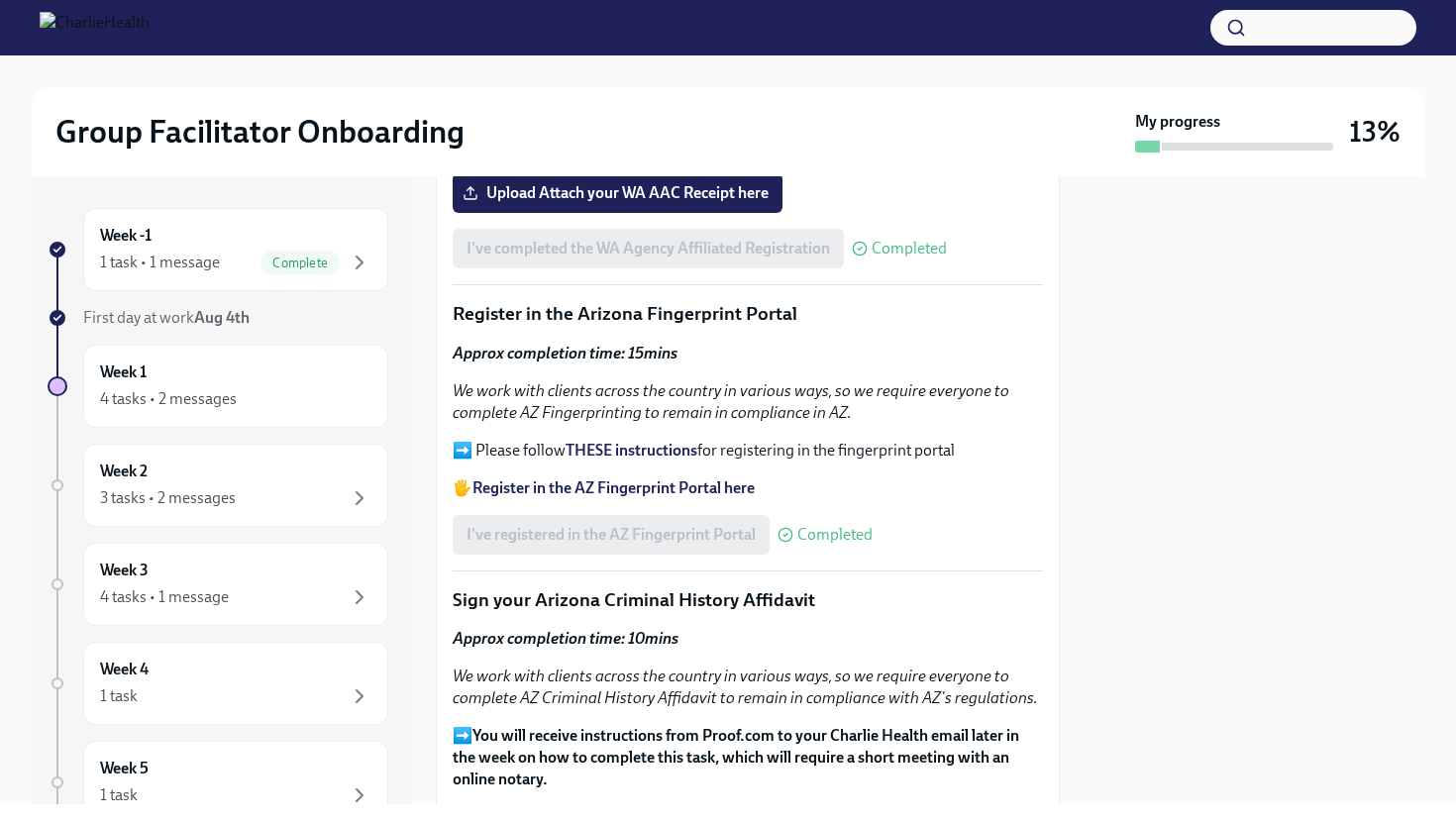 click on "I've registered in the [STATE] Fingerprint Portal Completed" at bounding box center (663, 535) 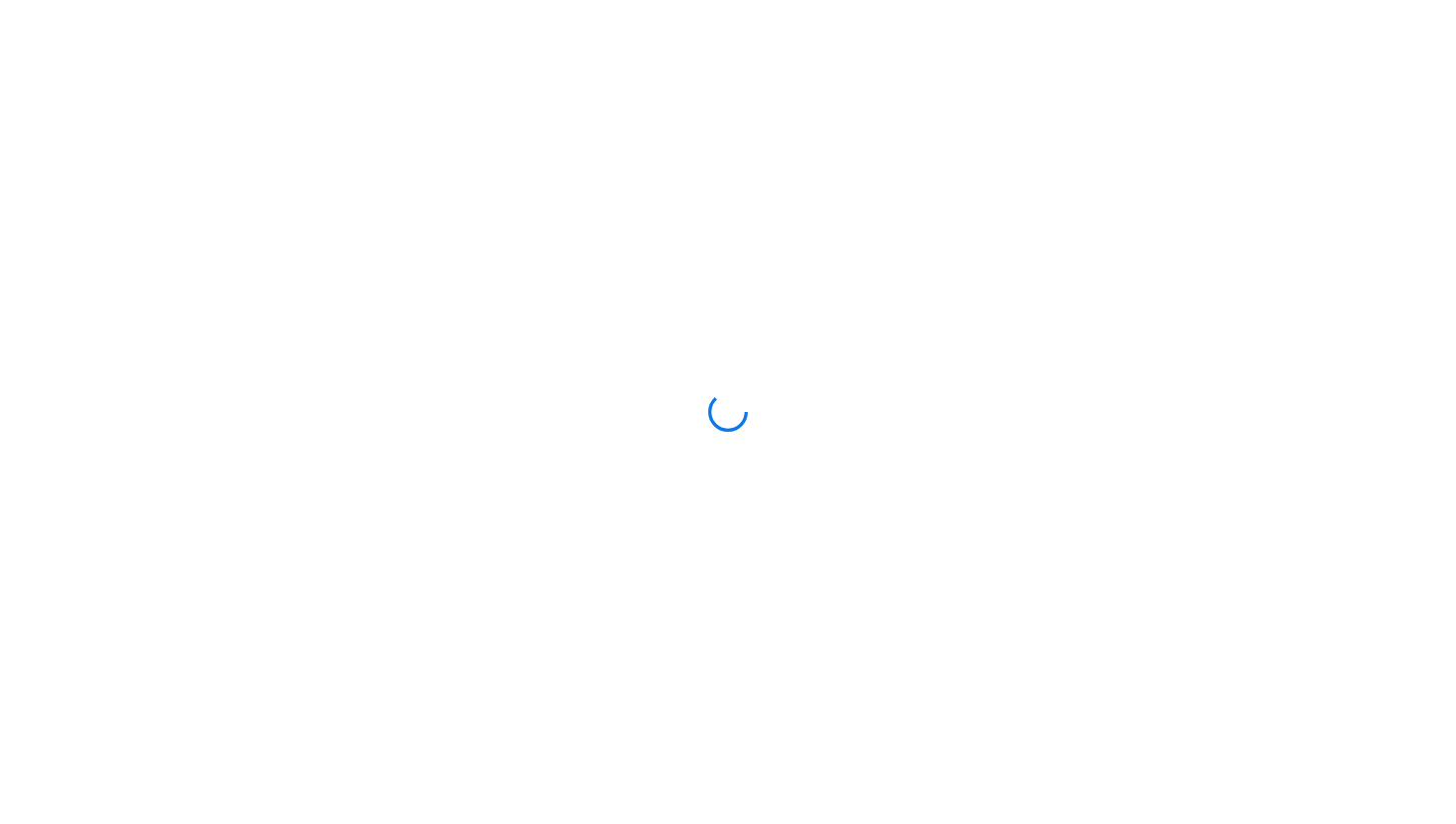 scroll, scrollTop: 0, scrollLeft: 0, axis: both 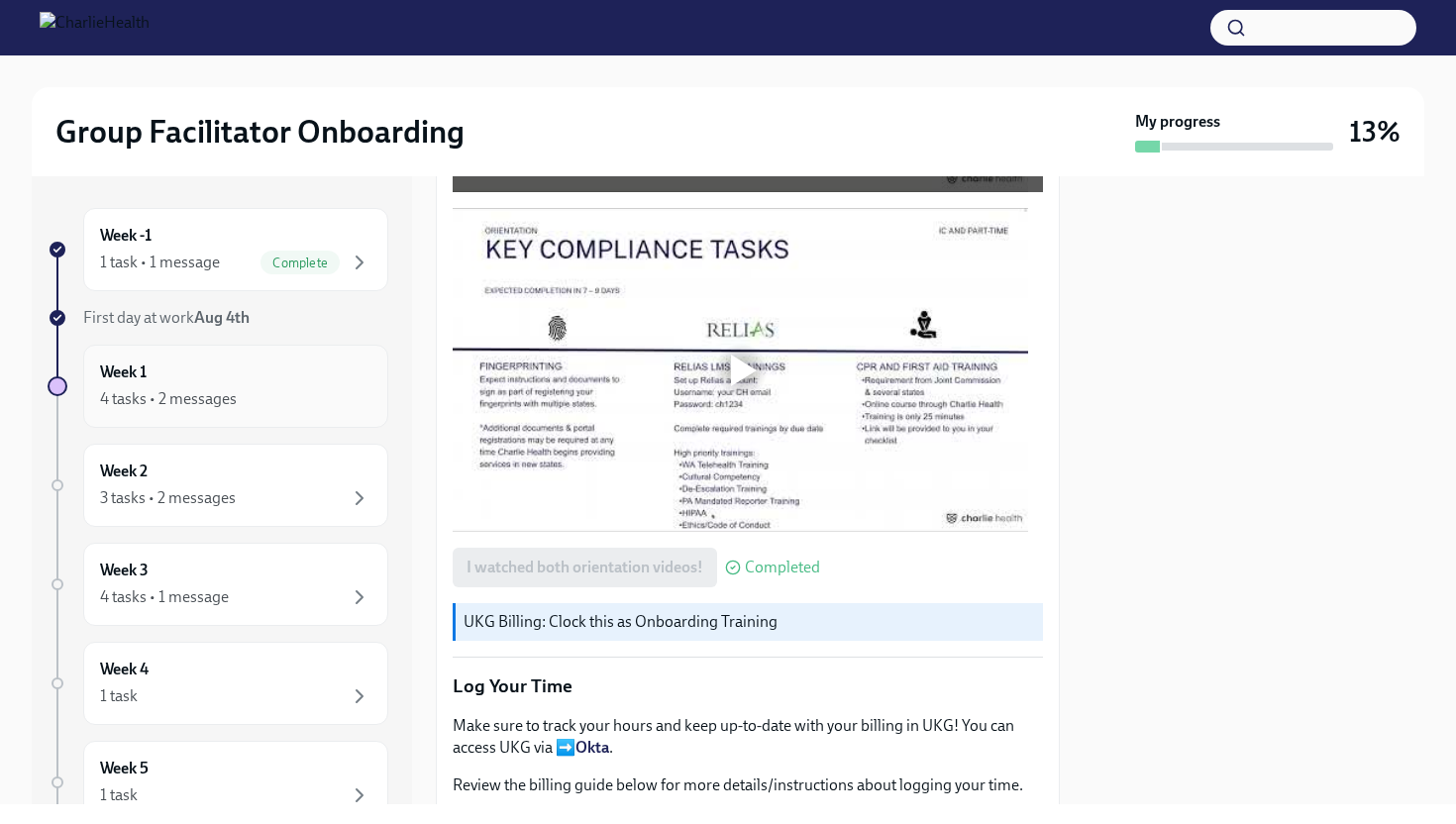 click on "Week 1 4 tasks • 2 messages" at bounding box center (236, 386) 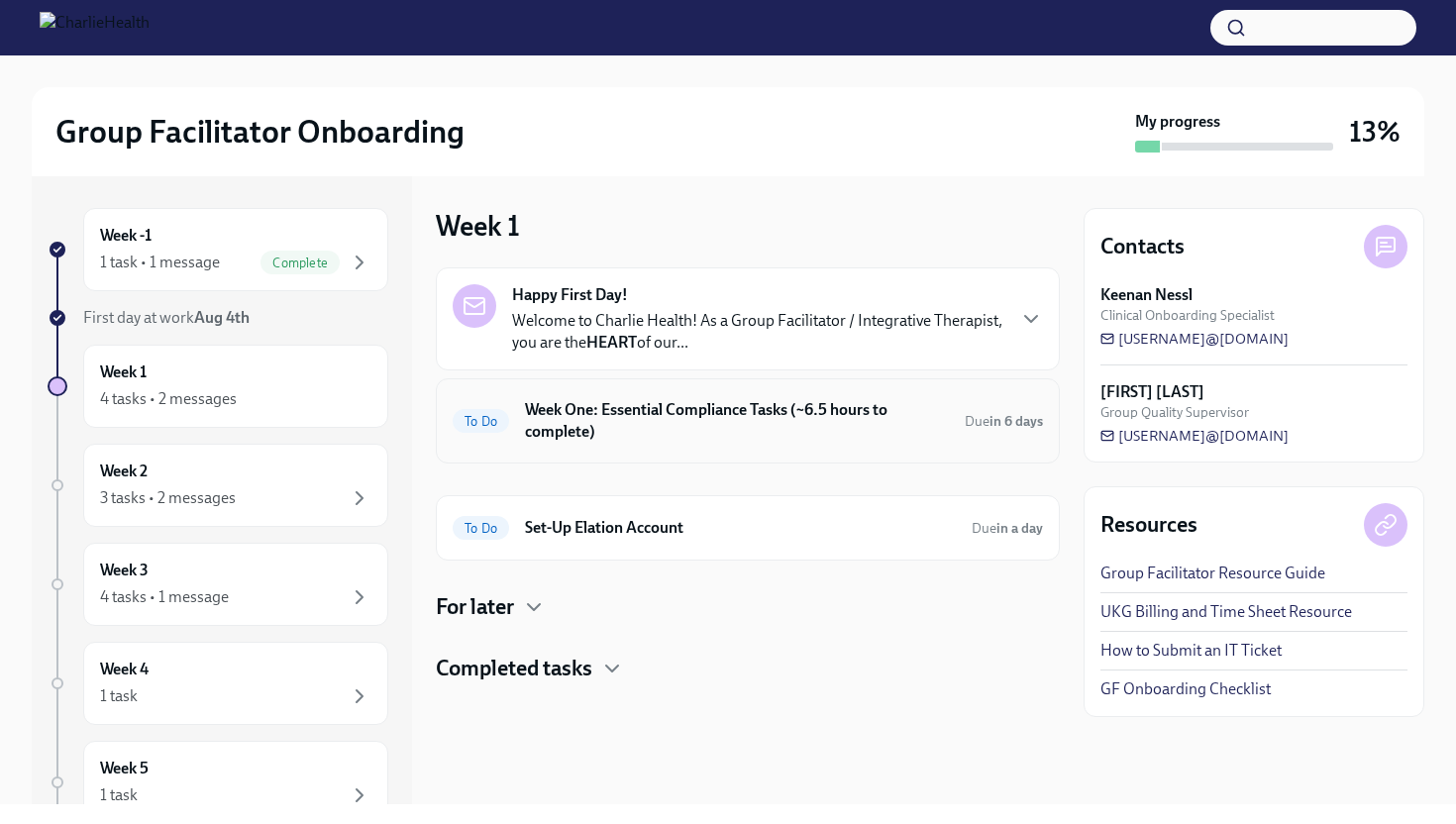 click on "Week One: Essential Compliance Tasks (~6.5 hours to complete)" at bounding box center [737, 421] 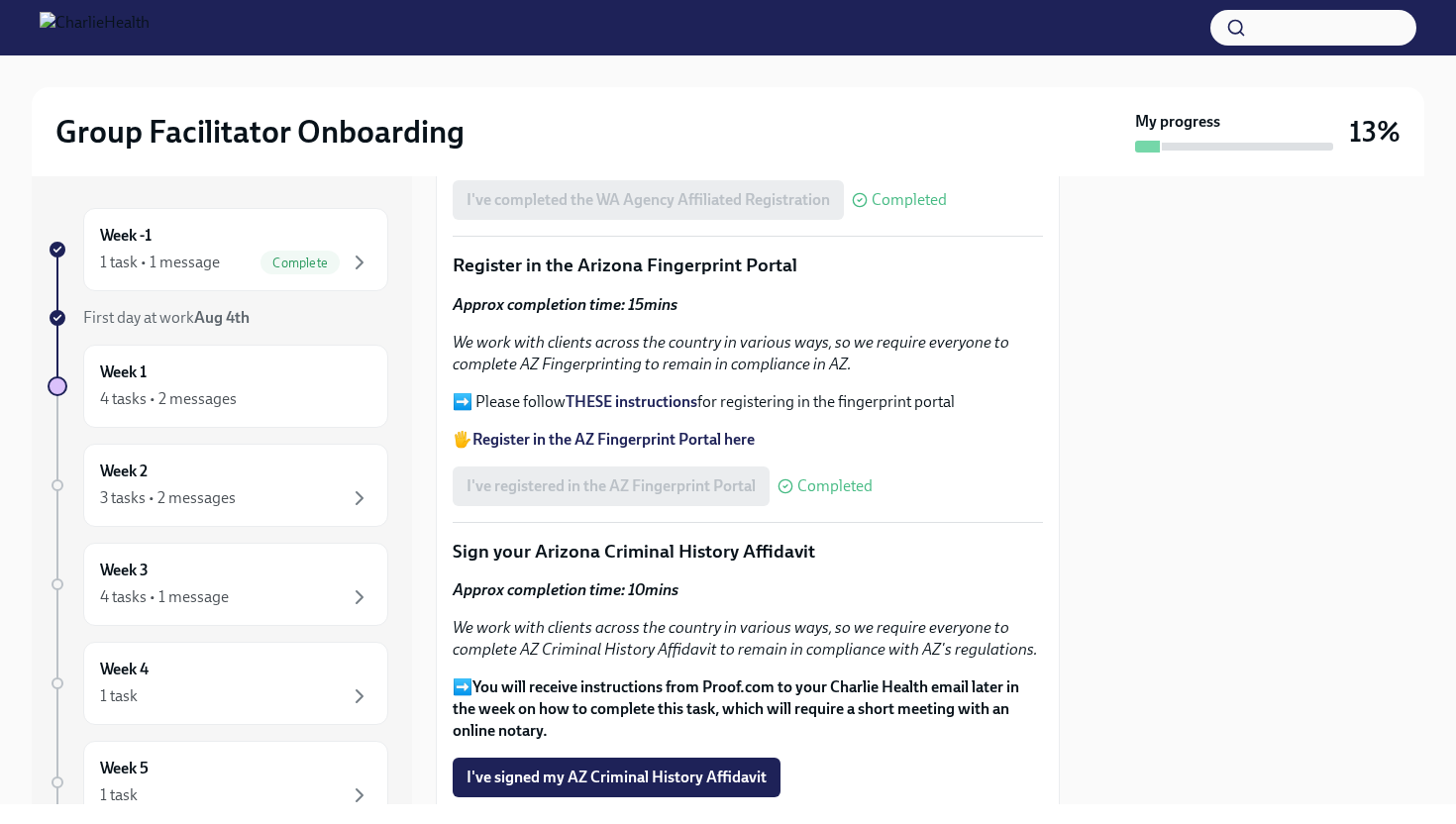 scroll, scrollTop: 2179, scrollLeft: 0, axis: vertical 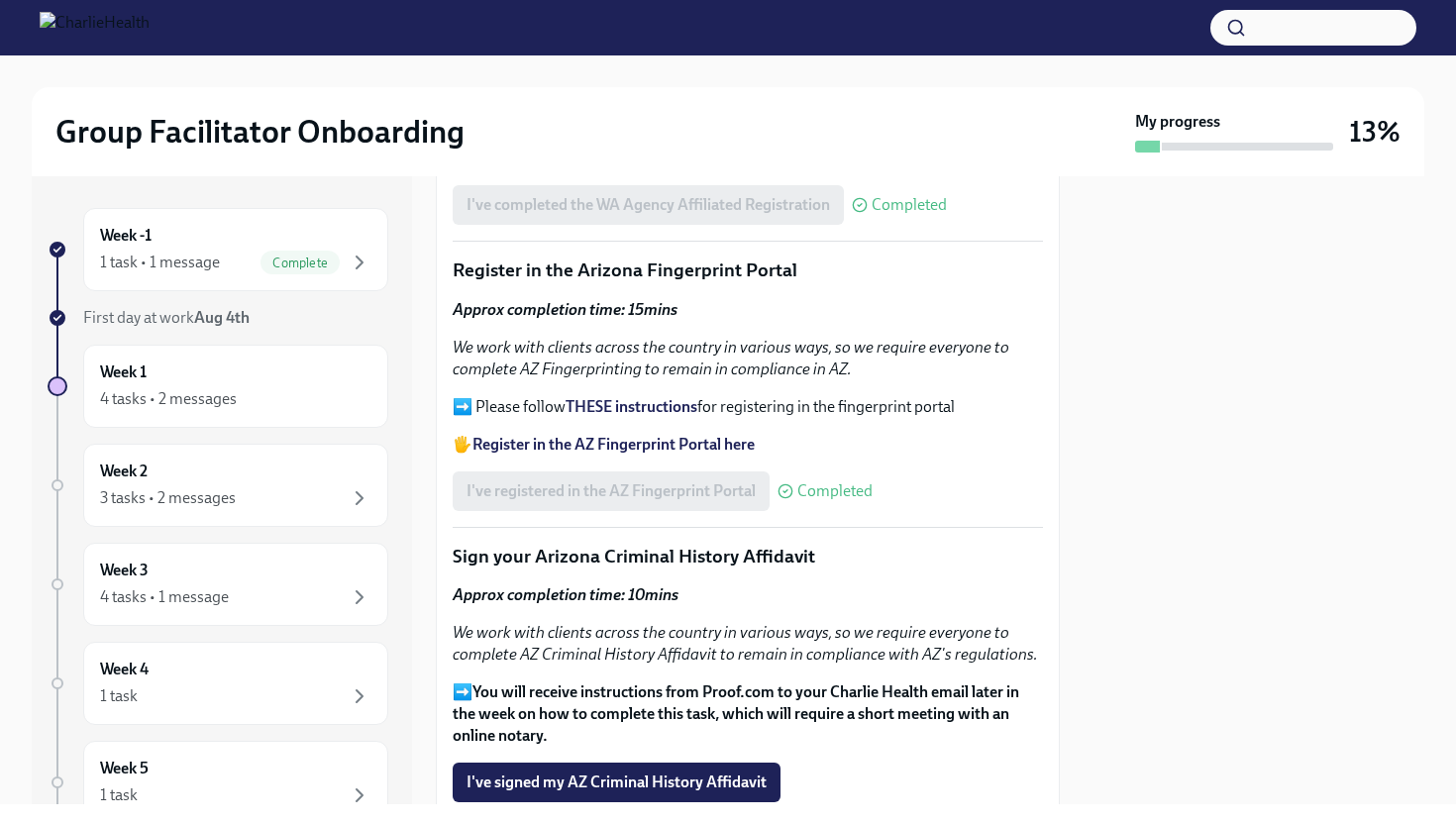 click on "THESE instructions" at bounding box center (631, 406) 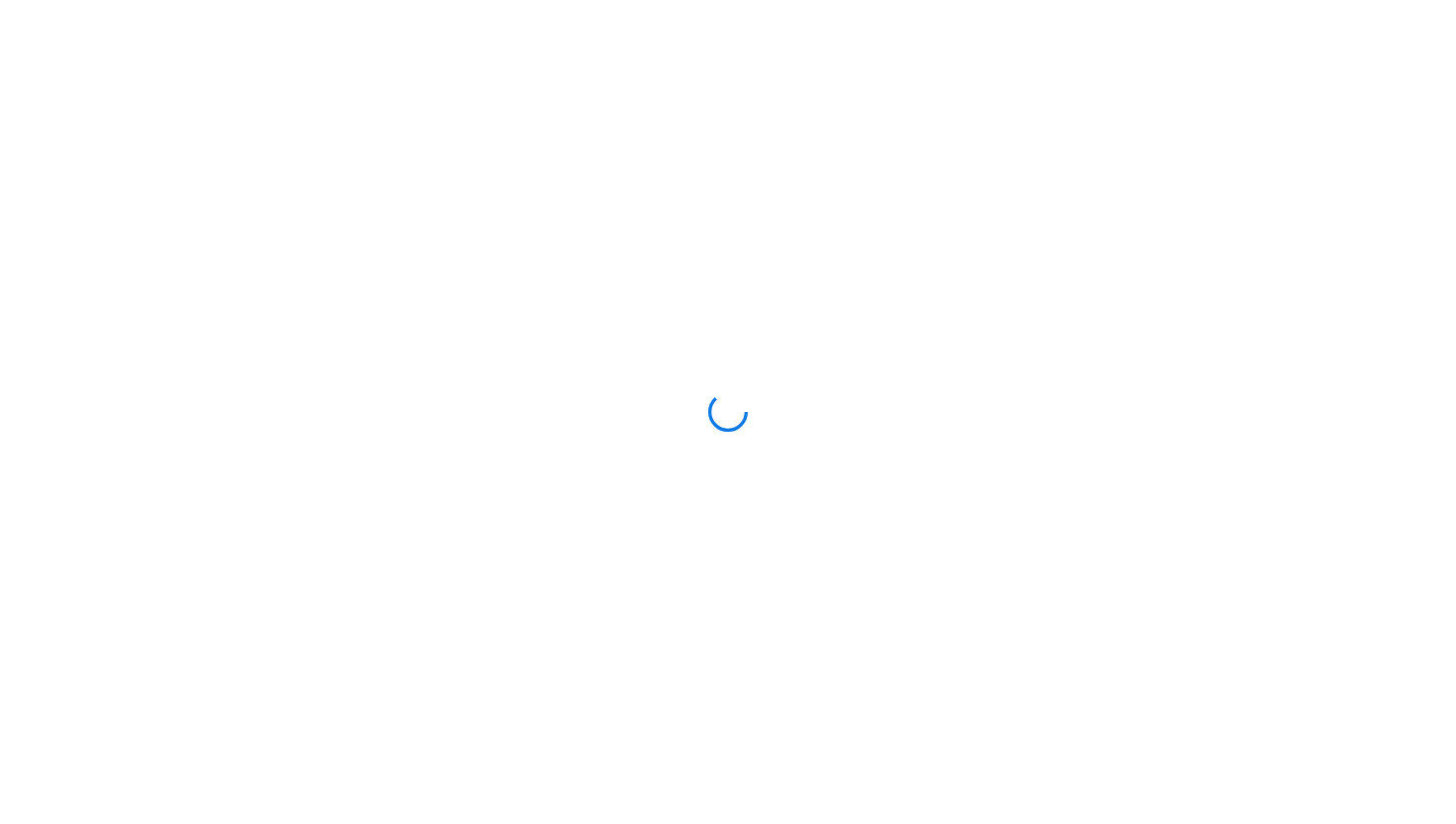 scroll, scrollTop: 0, scrollLeft: 0, axis: both 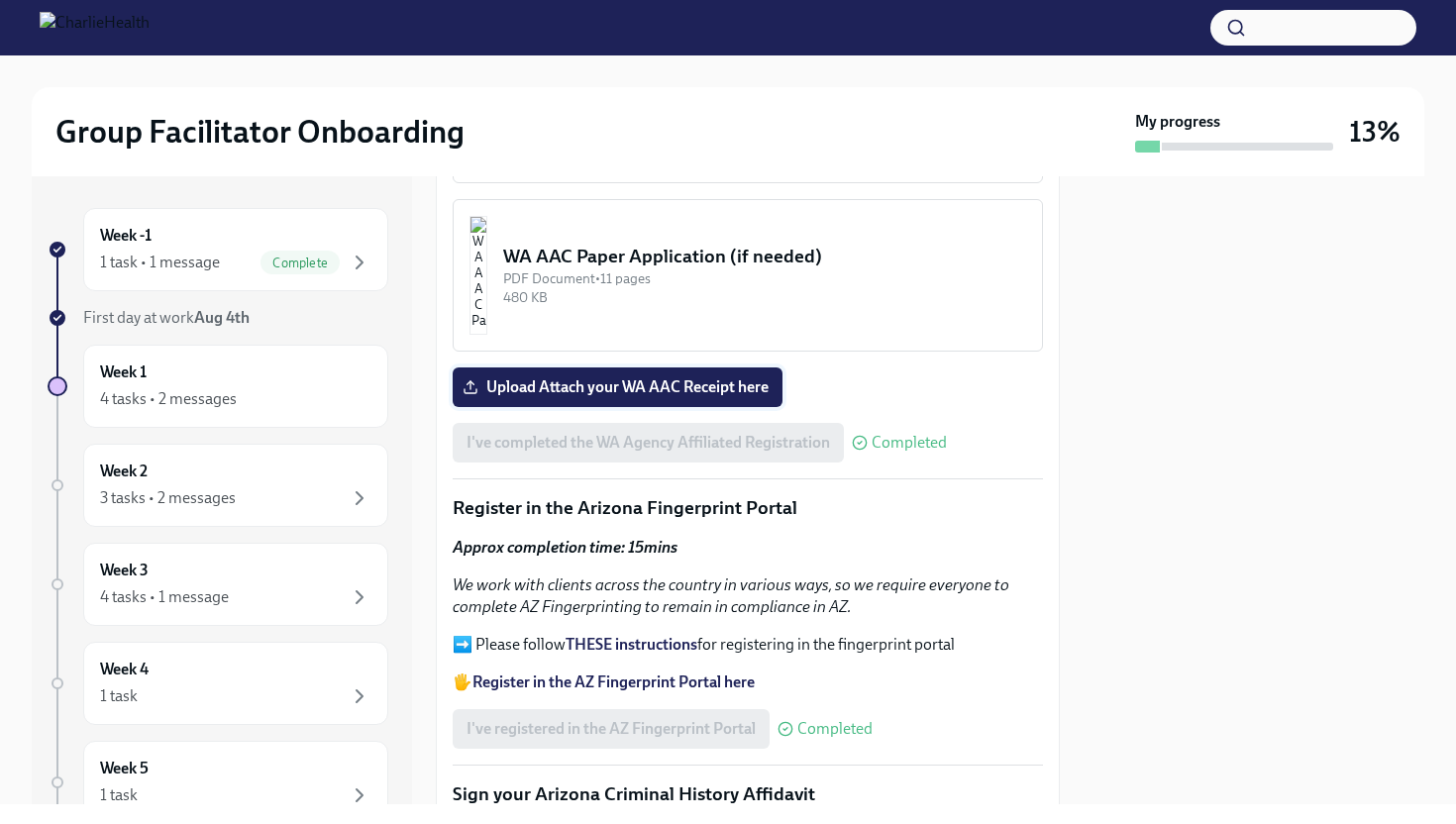 click on "Upload Attach your WA AAC Receipt here" at bounding box center (617, 387) 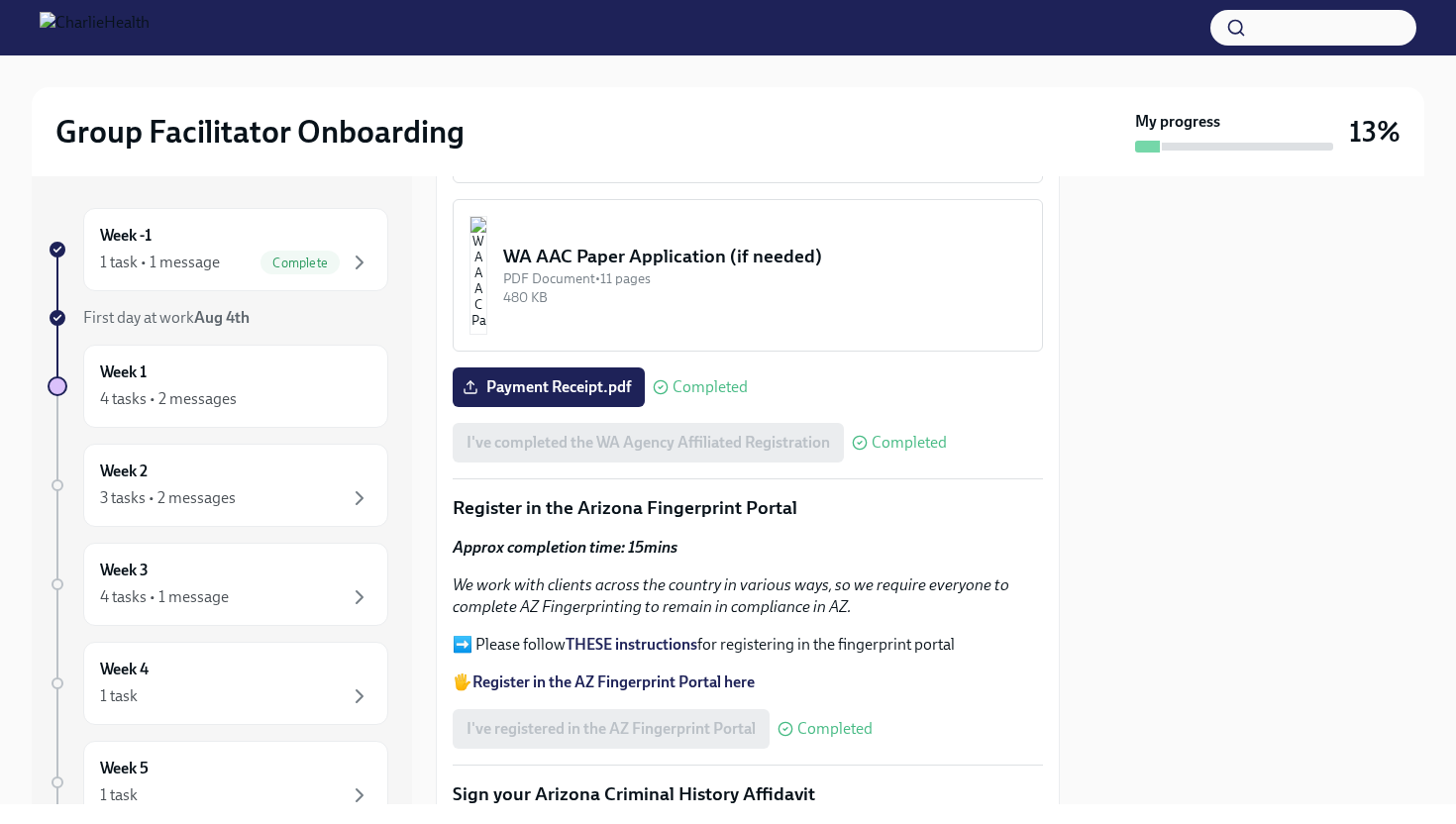 click on "Register in the AZ Fingerprint Portal here" at bounding box center (613, 681) 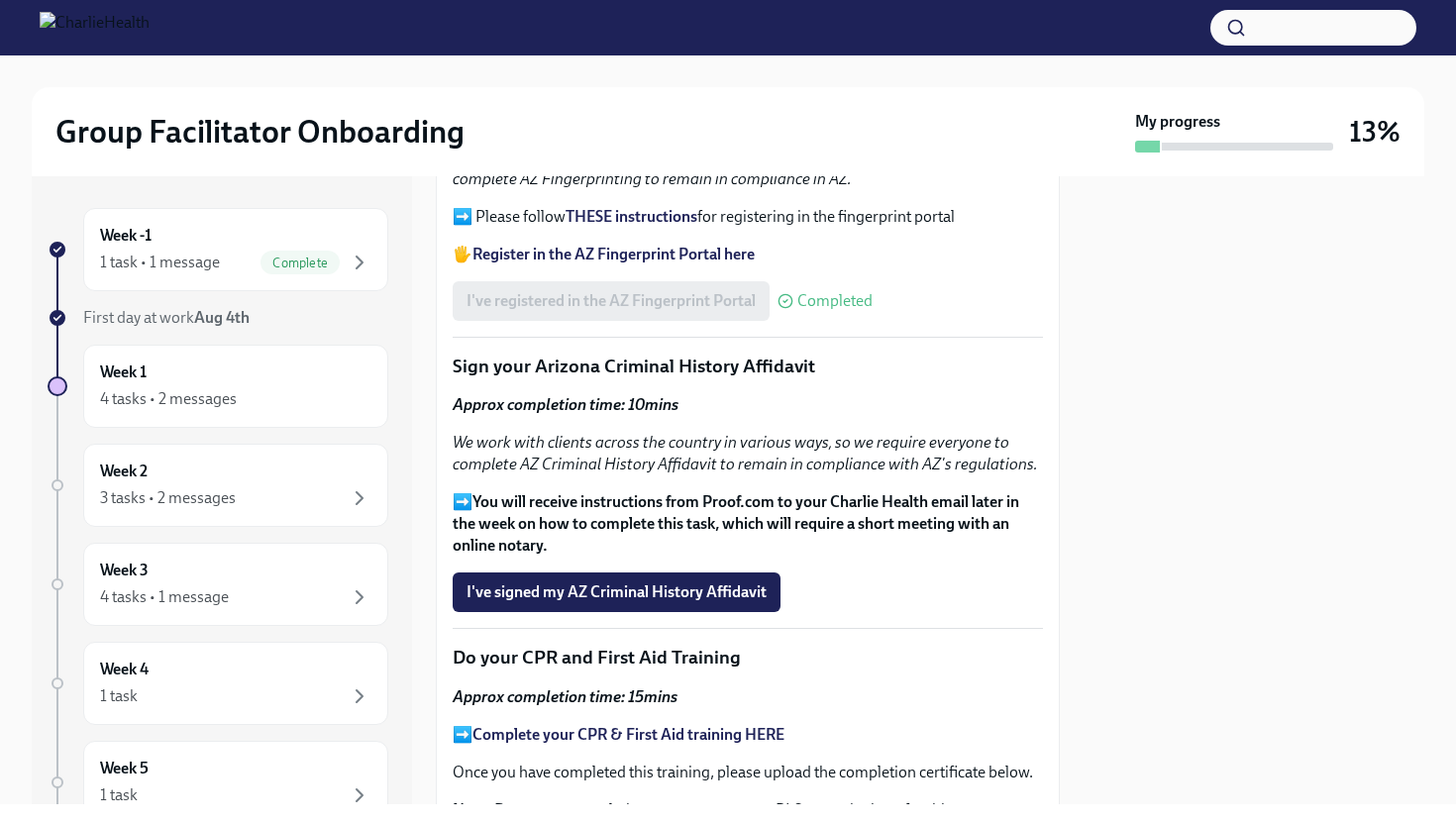scroll, scrollTop: 2355, scrollLeft: 0, axis: vertical 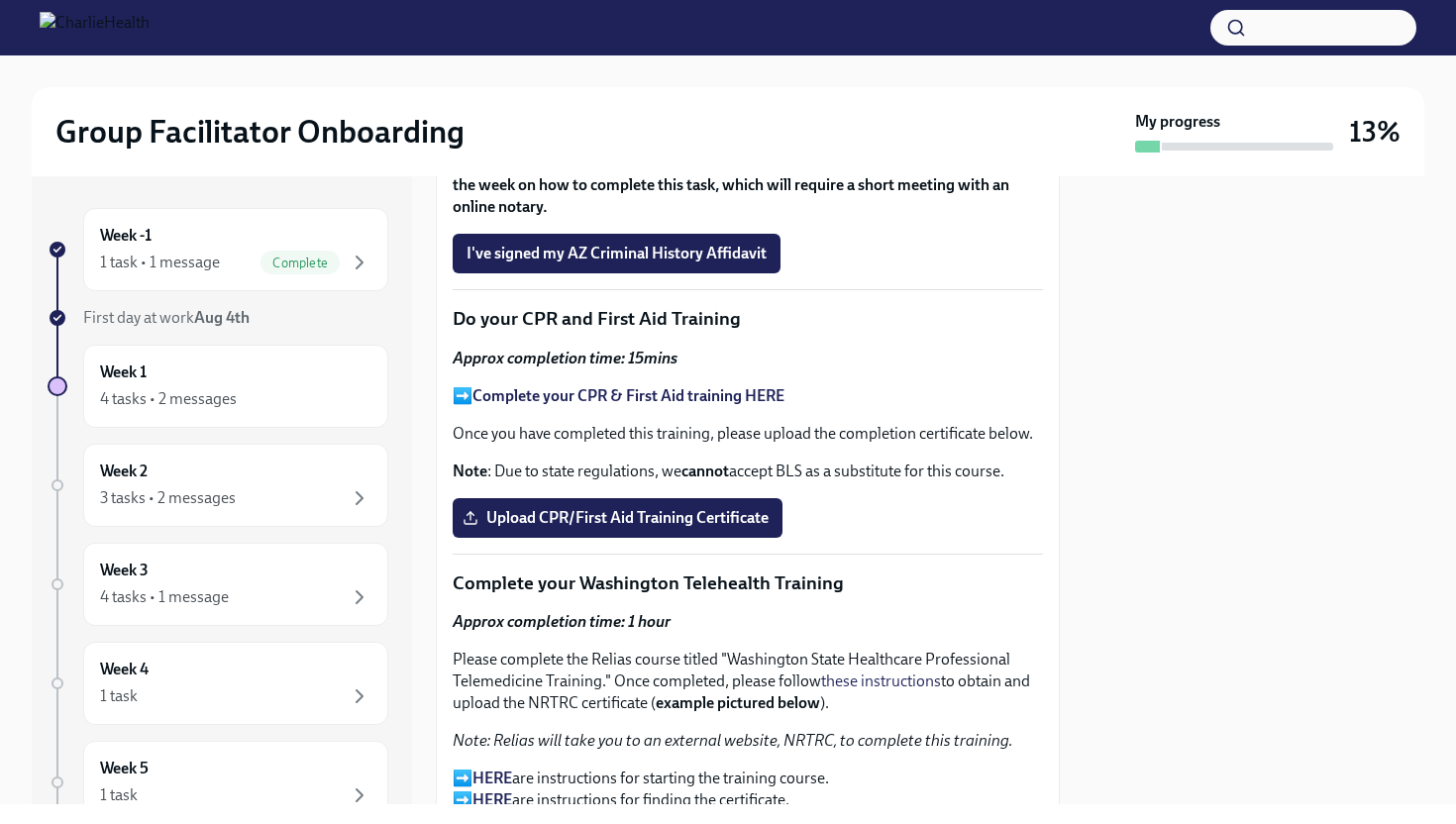 click on "Complete your CPR & First Aid training HERE" at bounding box center (628, 395) 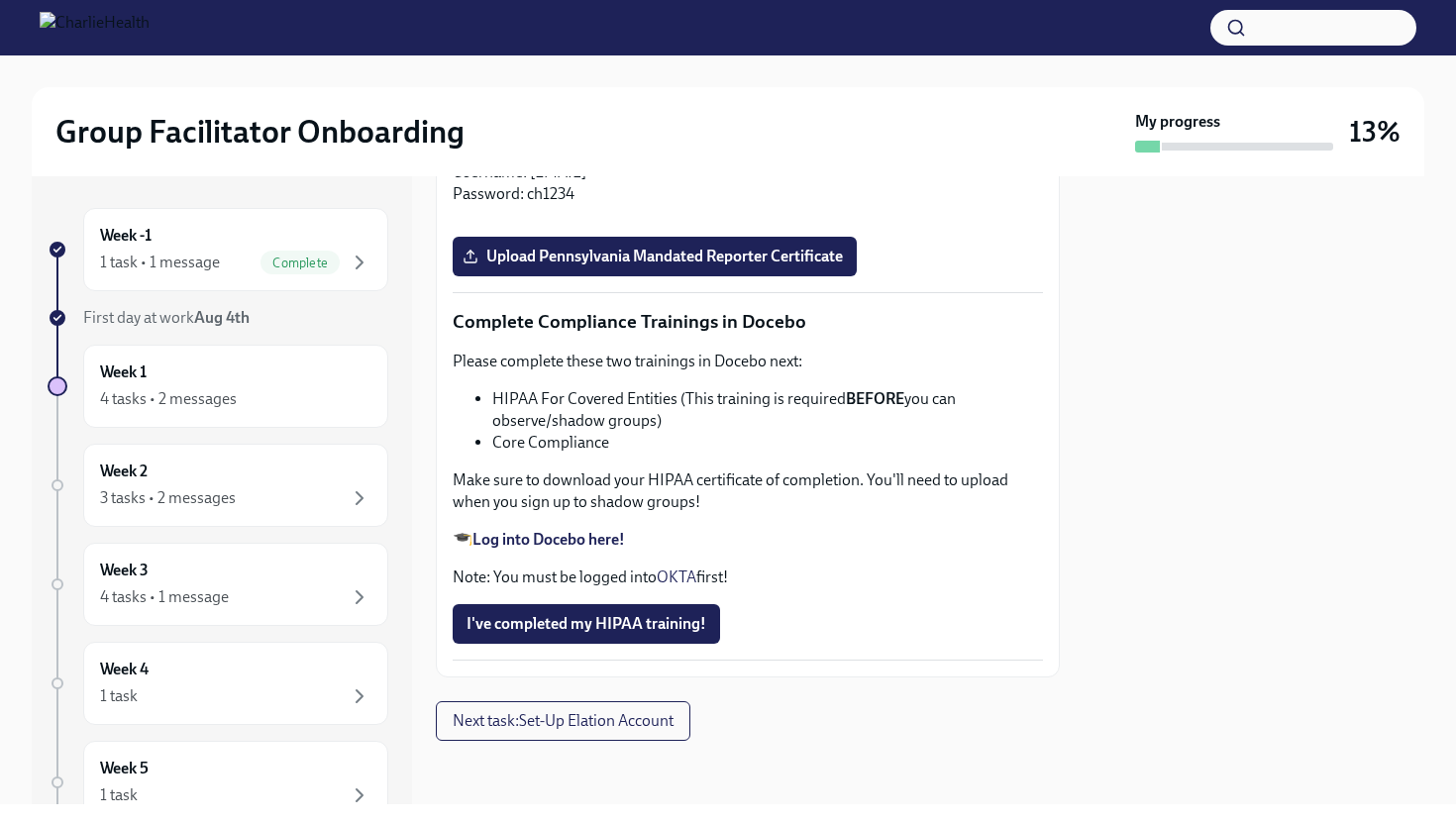 scroll, scrollTop: 4673, scrollLeft: 0, axis: vertical 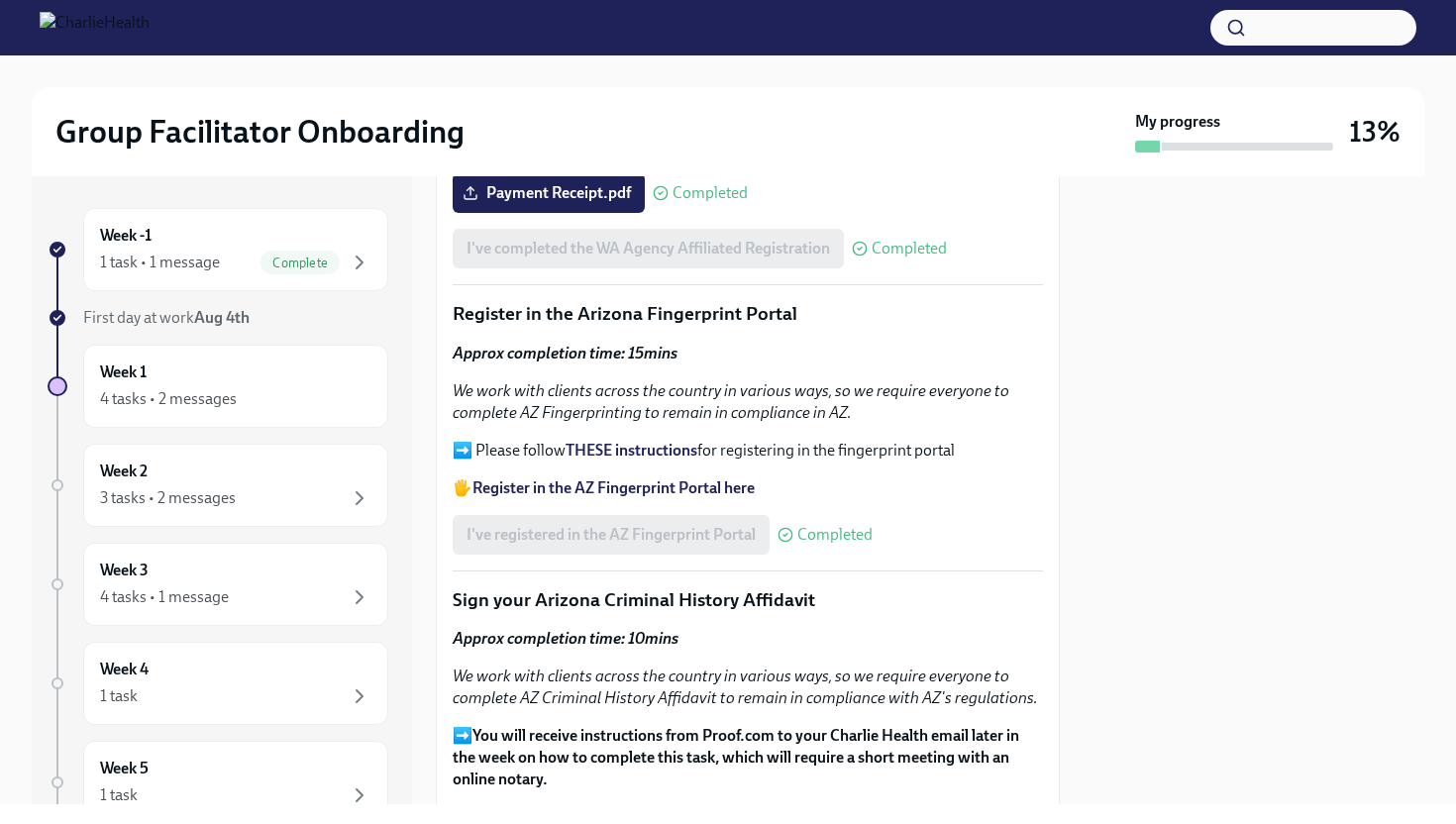 click on "THESE instructions" at bounding box center [631, 450] 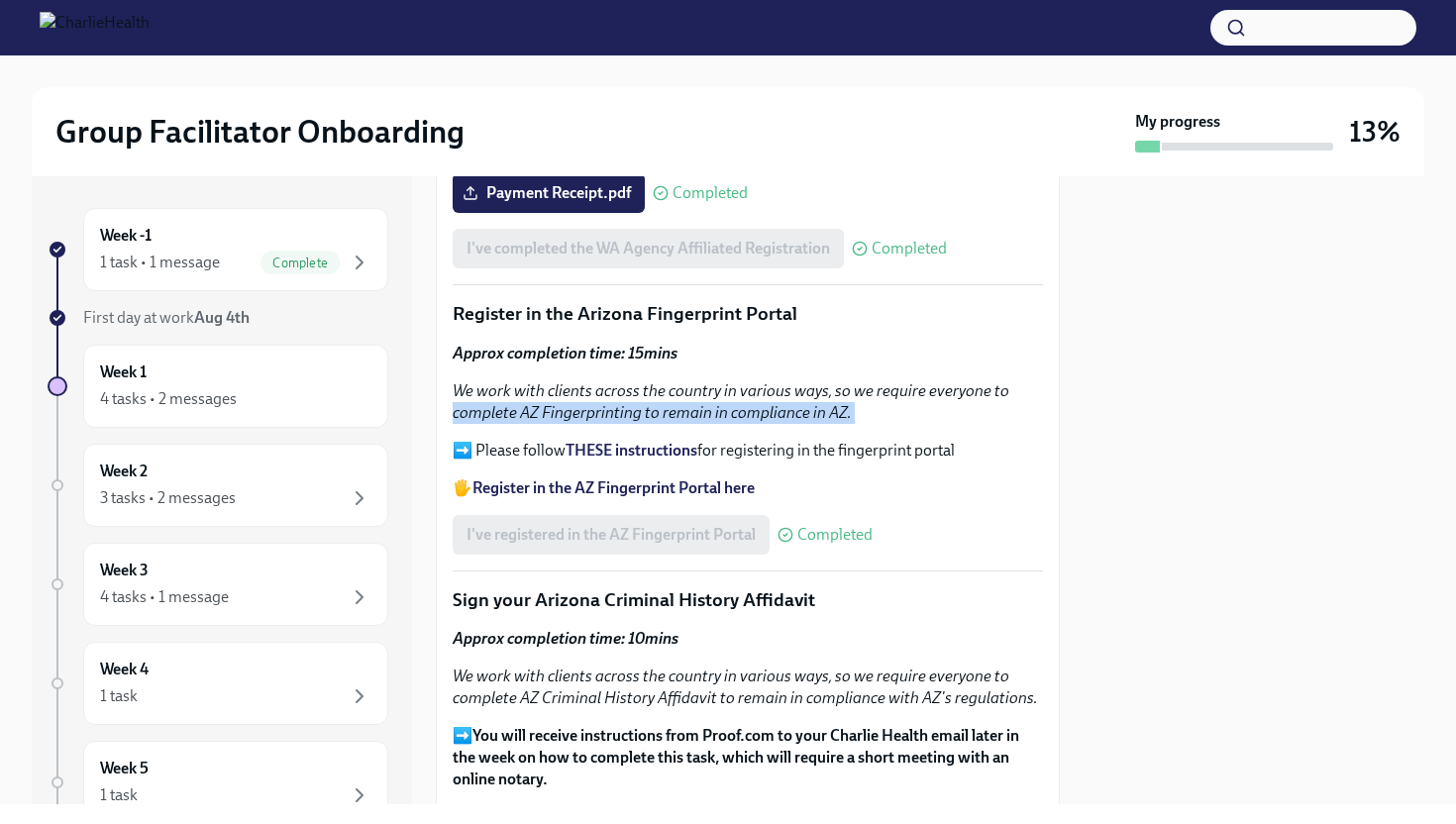 drag, startPoint x: 1061, startPoint y: 456, endPoint x: 1054, endPoint y: 491, distance: 35.69314 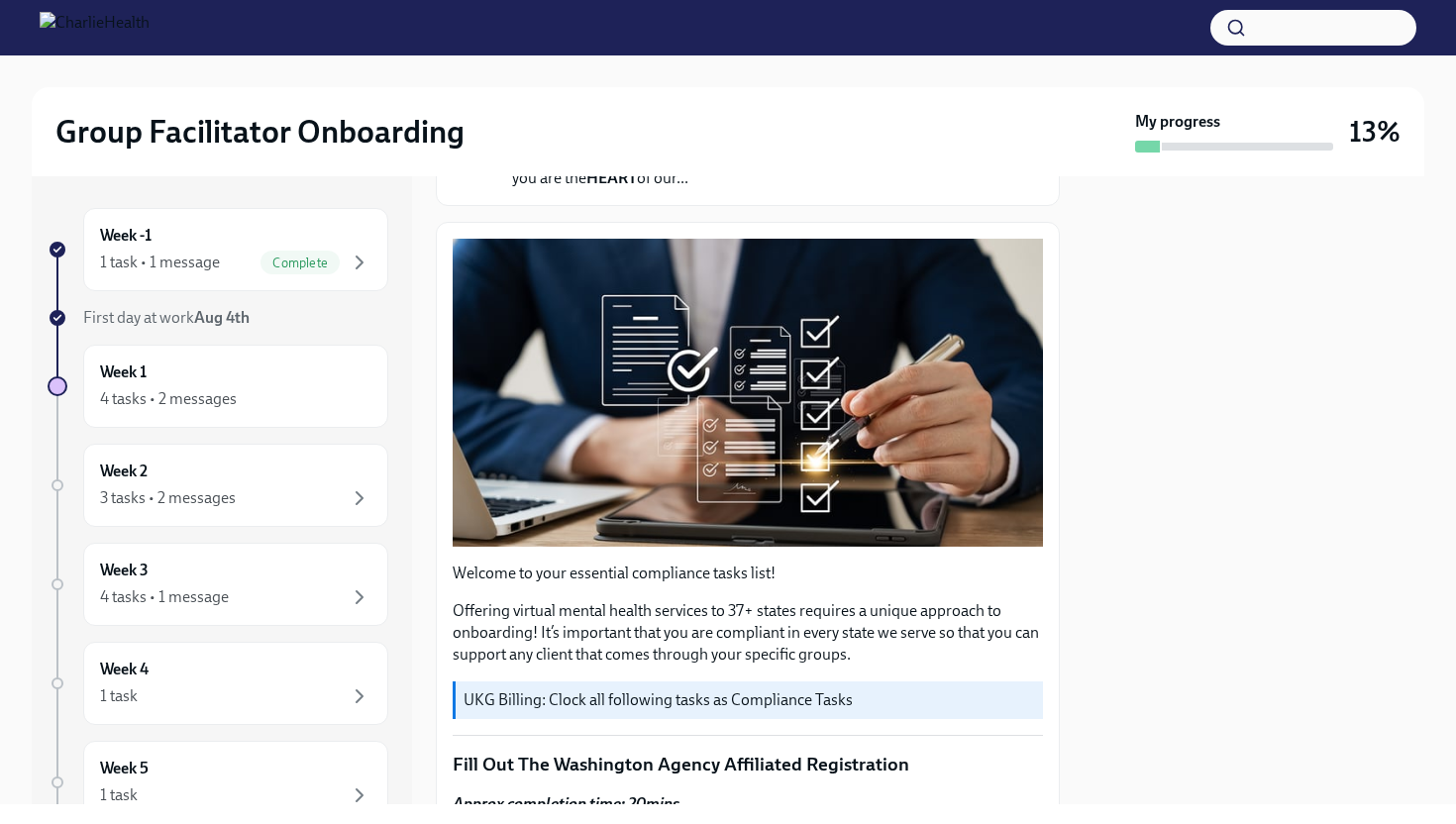 scroll, scrollTop: 224, scrollLeft: 0, axis: vertical 